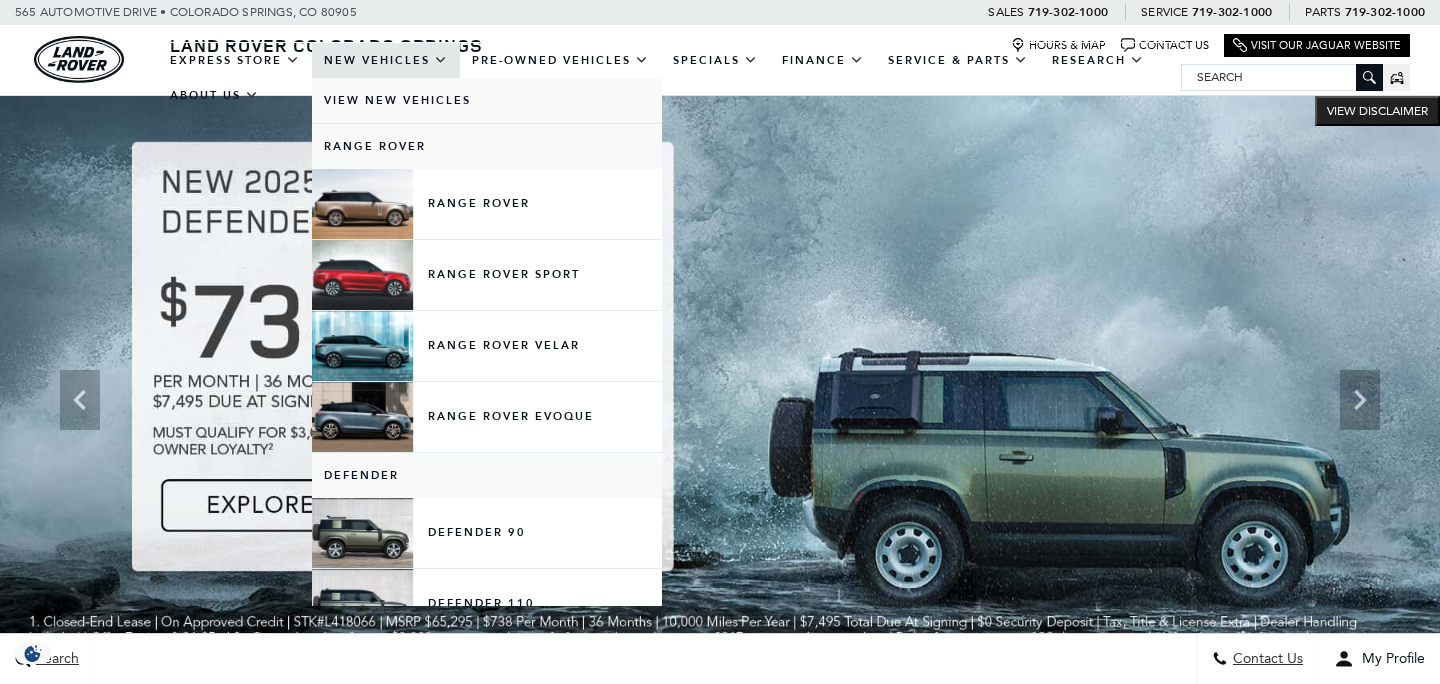 scroll, scrollTop: 0, scrollLeft: 0, axis: both 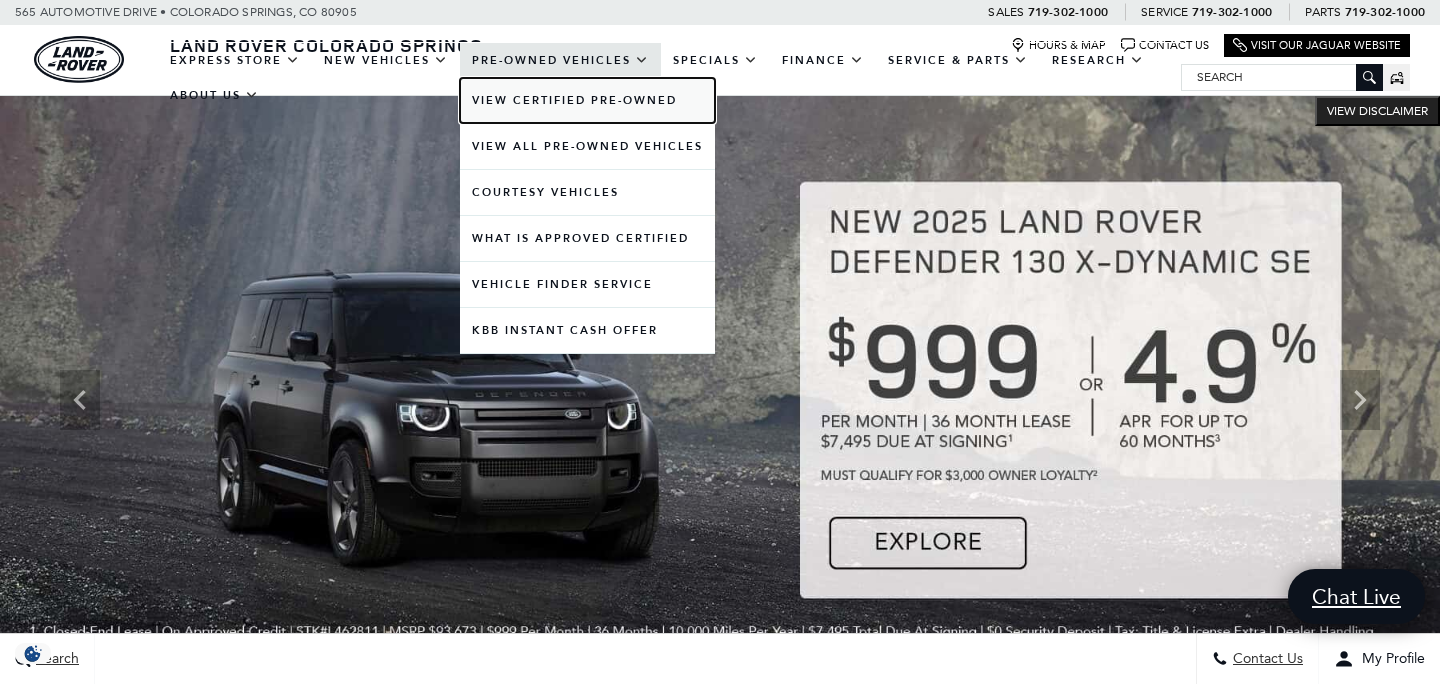 click on "View Certified Pre-Owned" at bounding box center [587, 100] 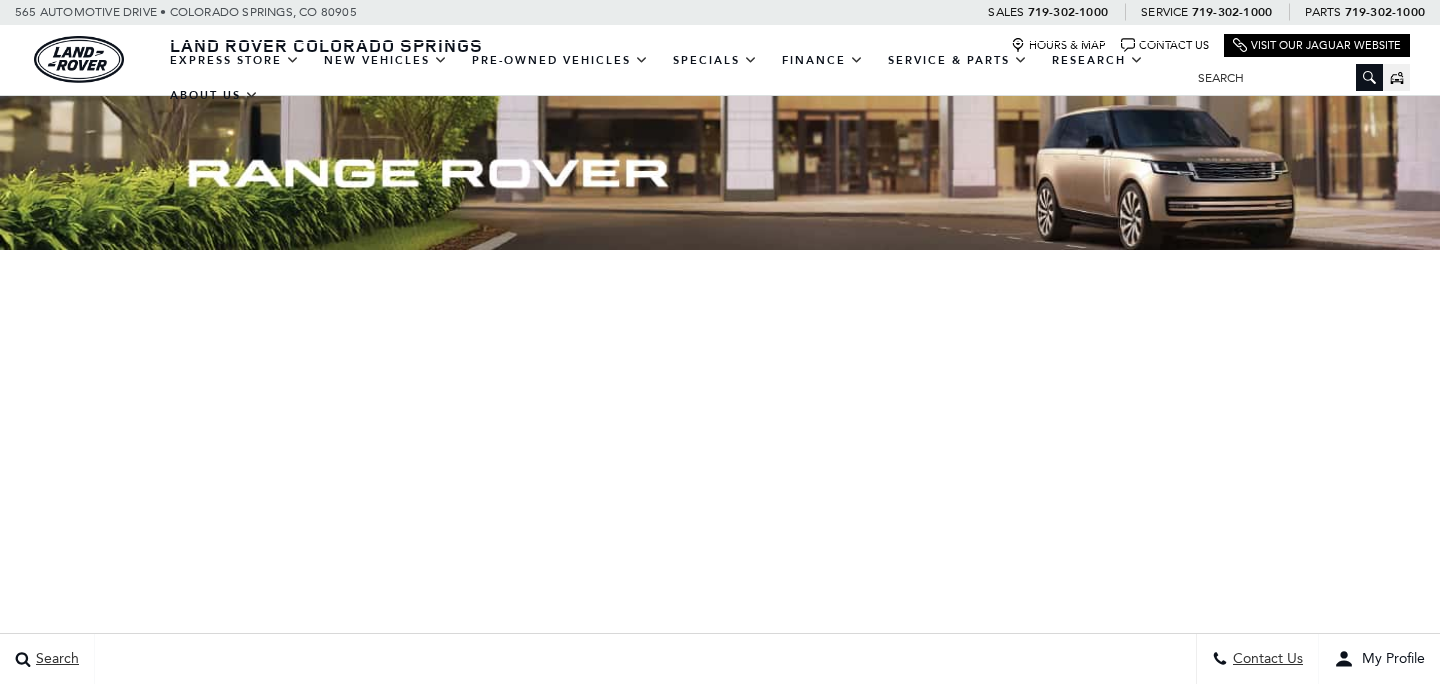 scroll, scrollTop: 0, scrollLeft: 0, axis: both 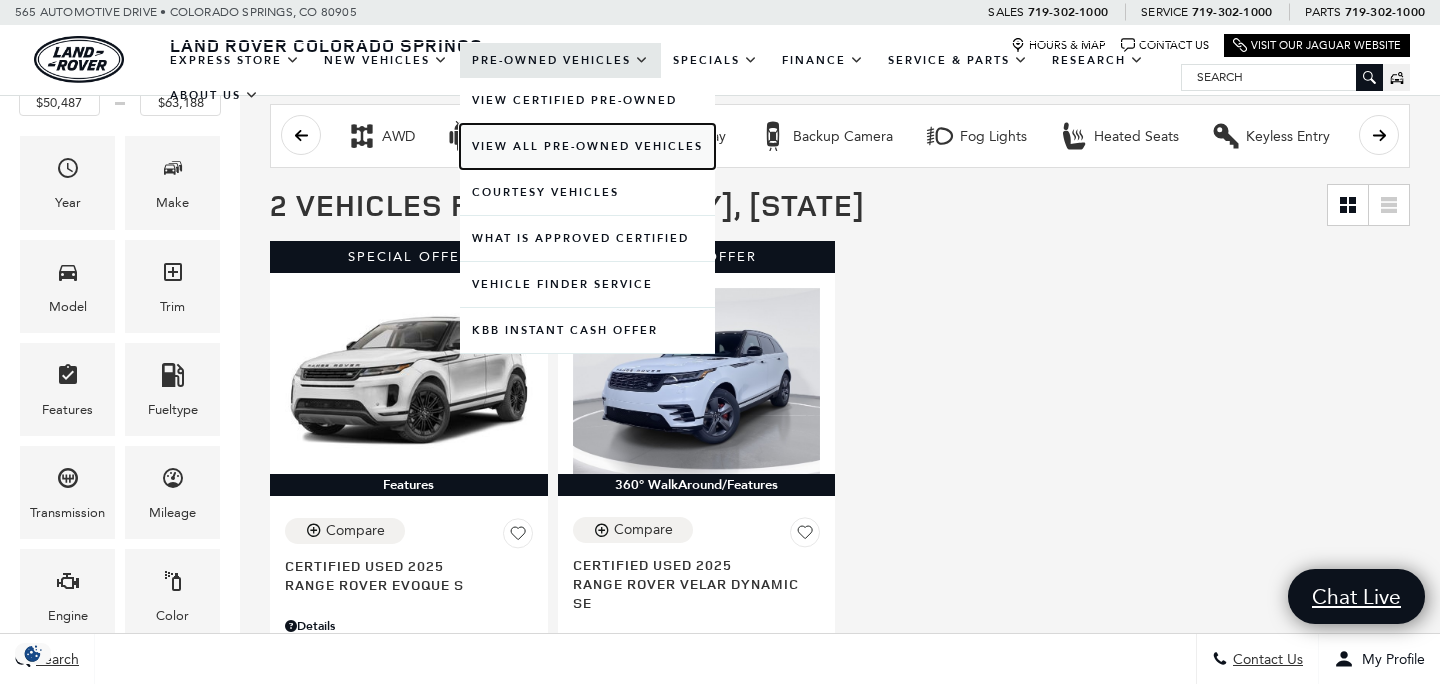 click on "View All Pre-Owned Vehicles" at bounding box center (587, 146) 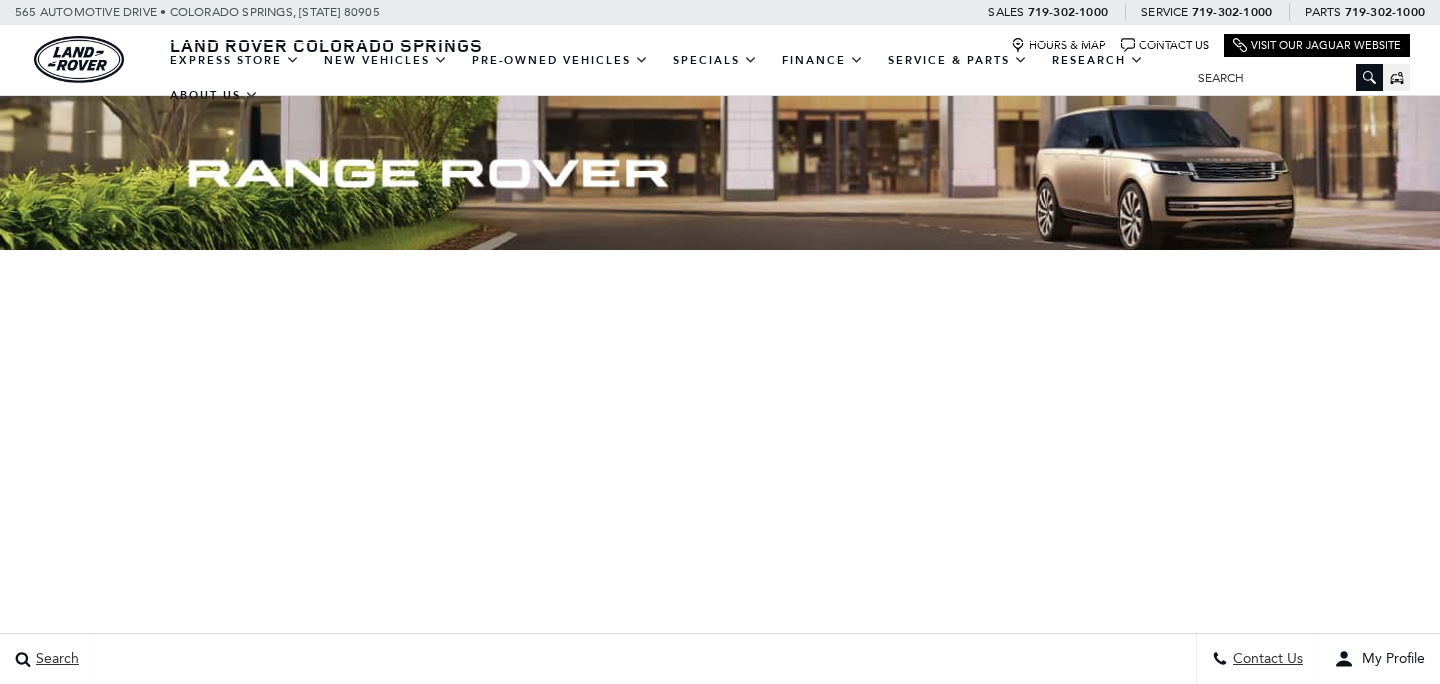 scroll, scrollTop: 0, scrollLeft: 0, axis: both 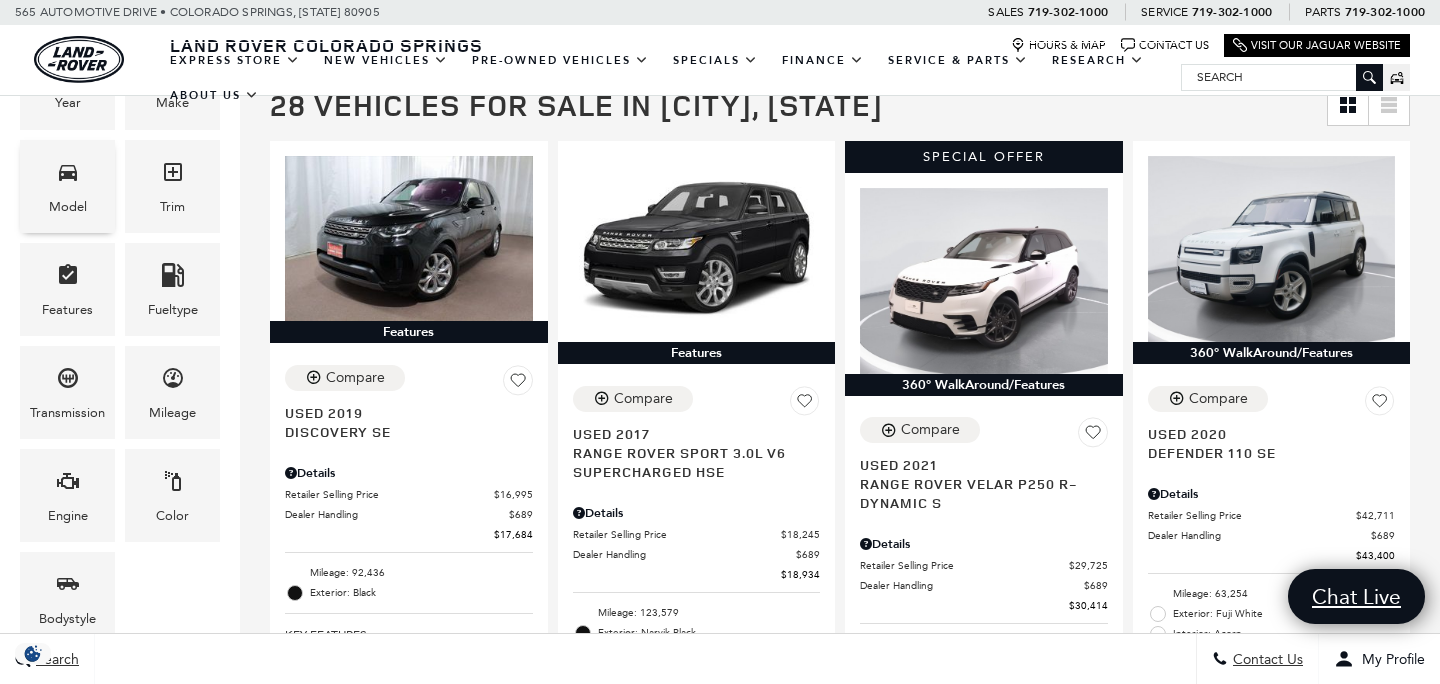 click on "Model" at bounding box center (68, 207) 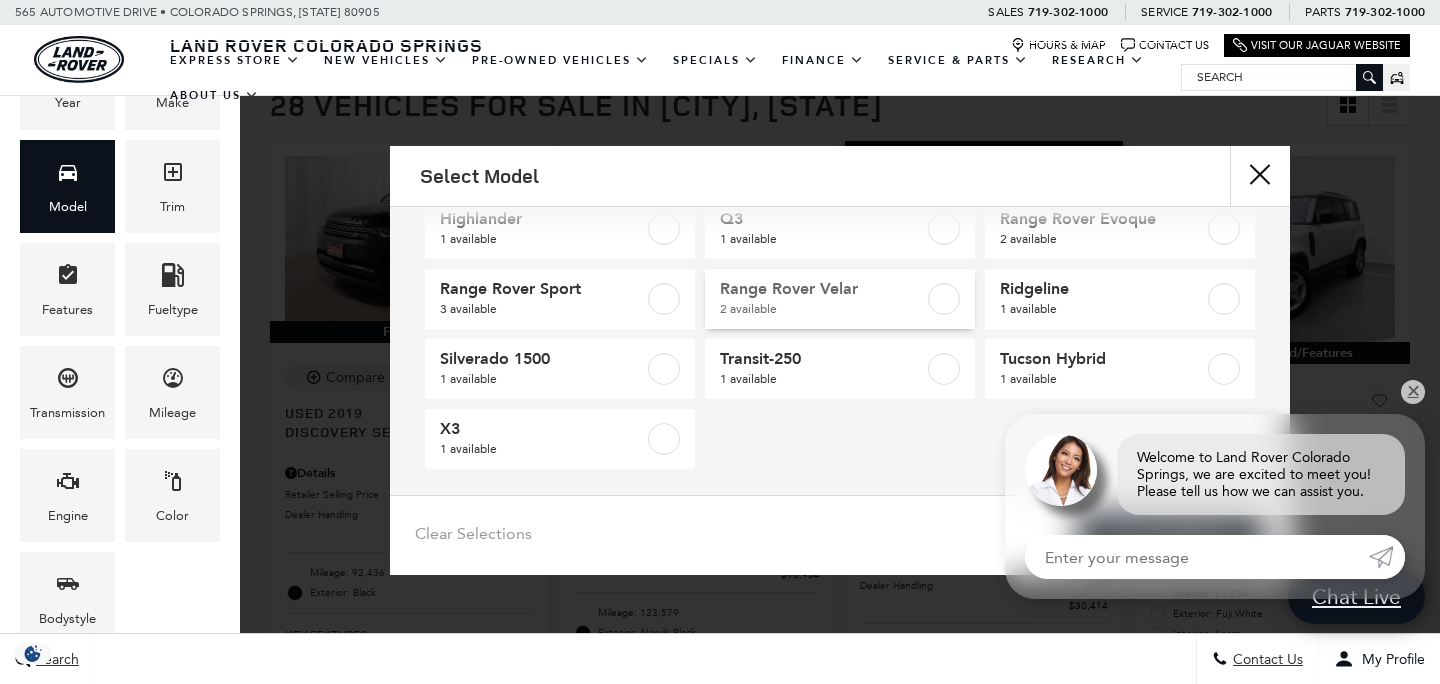 scroll, scrollTop: 260, scrollLeft: 0, axis: vertical 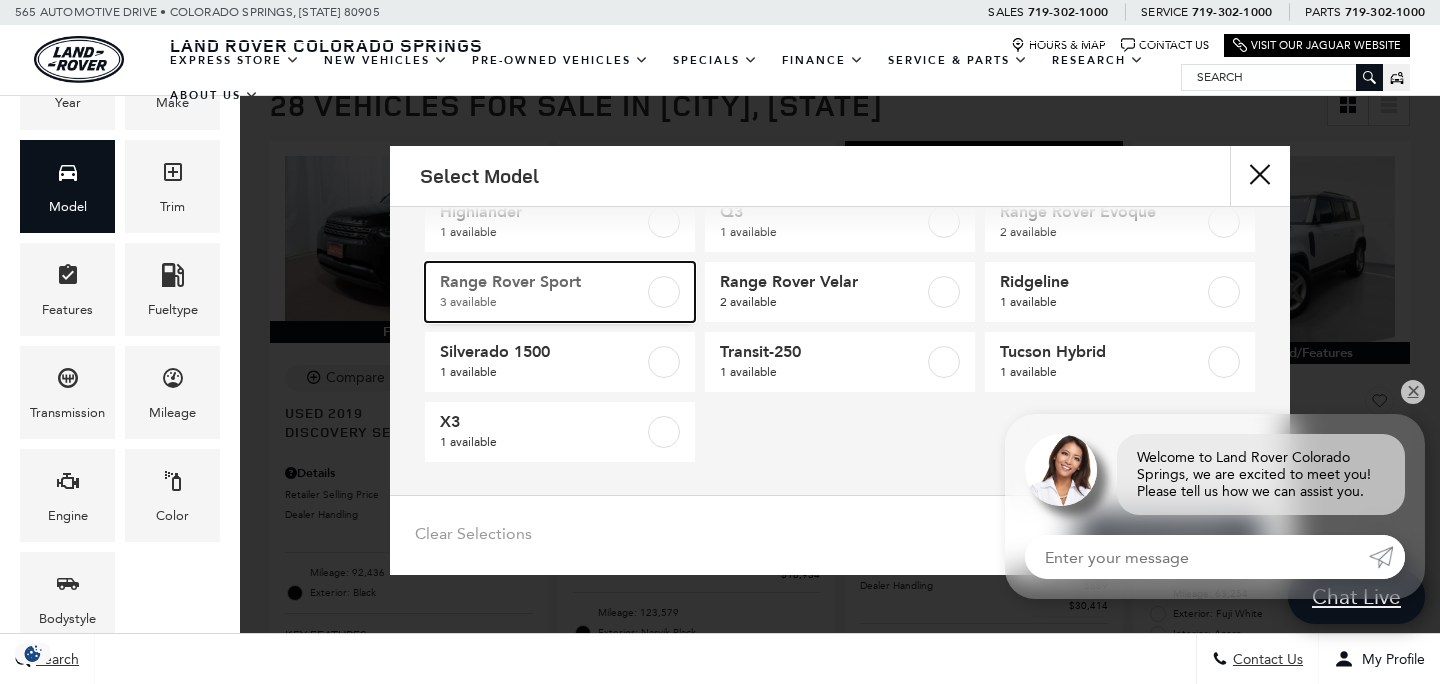 click at bounding box center [664, 292] 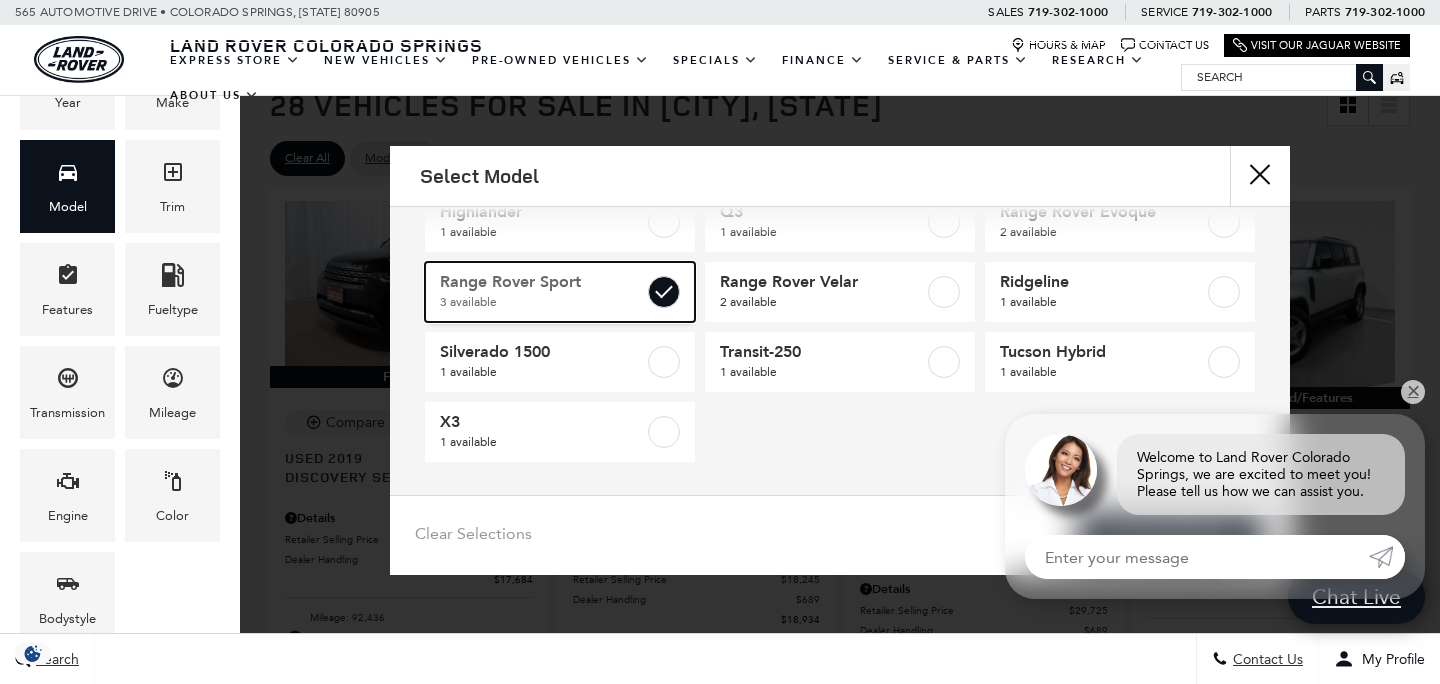 type on "$18,934" 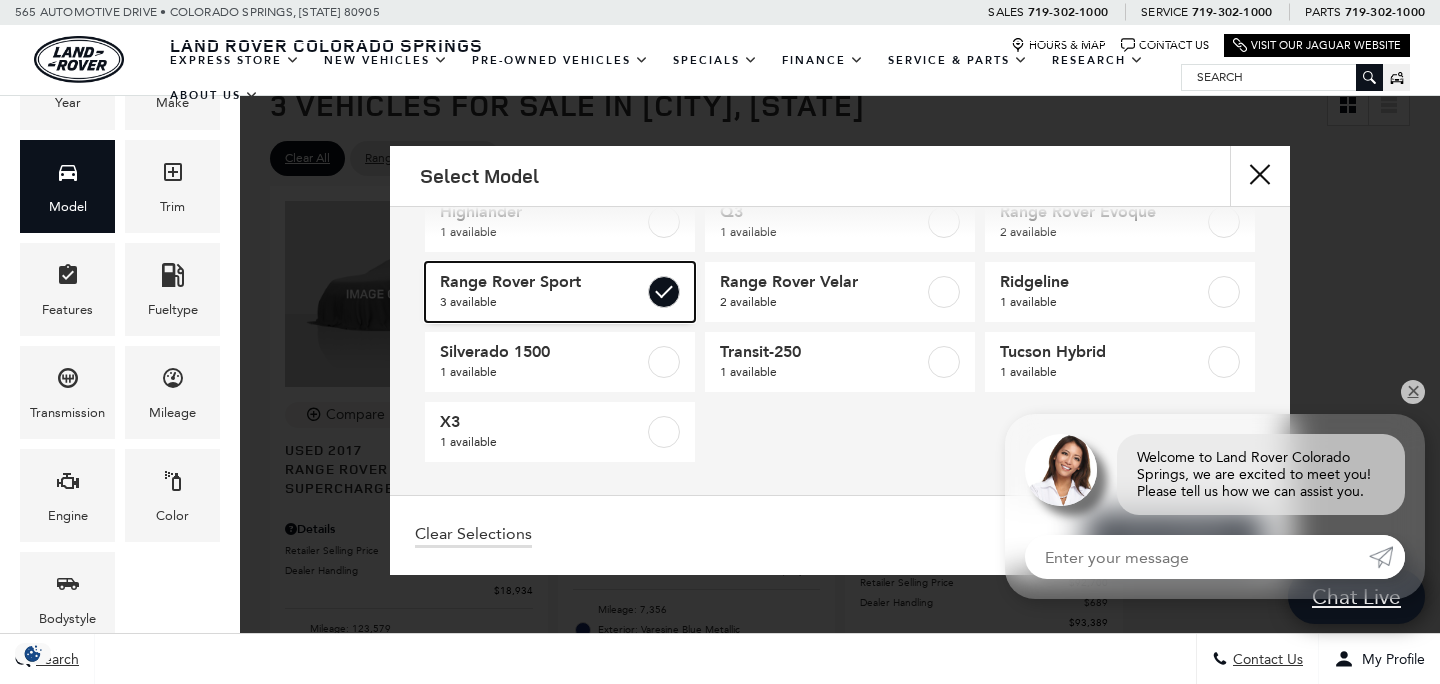 scroll, scrollTop: 0, scrollLeft: 0, axis: both 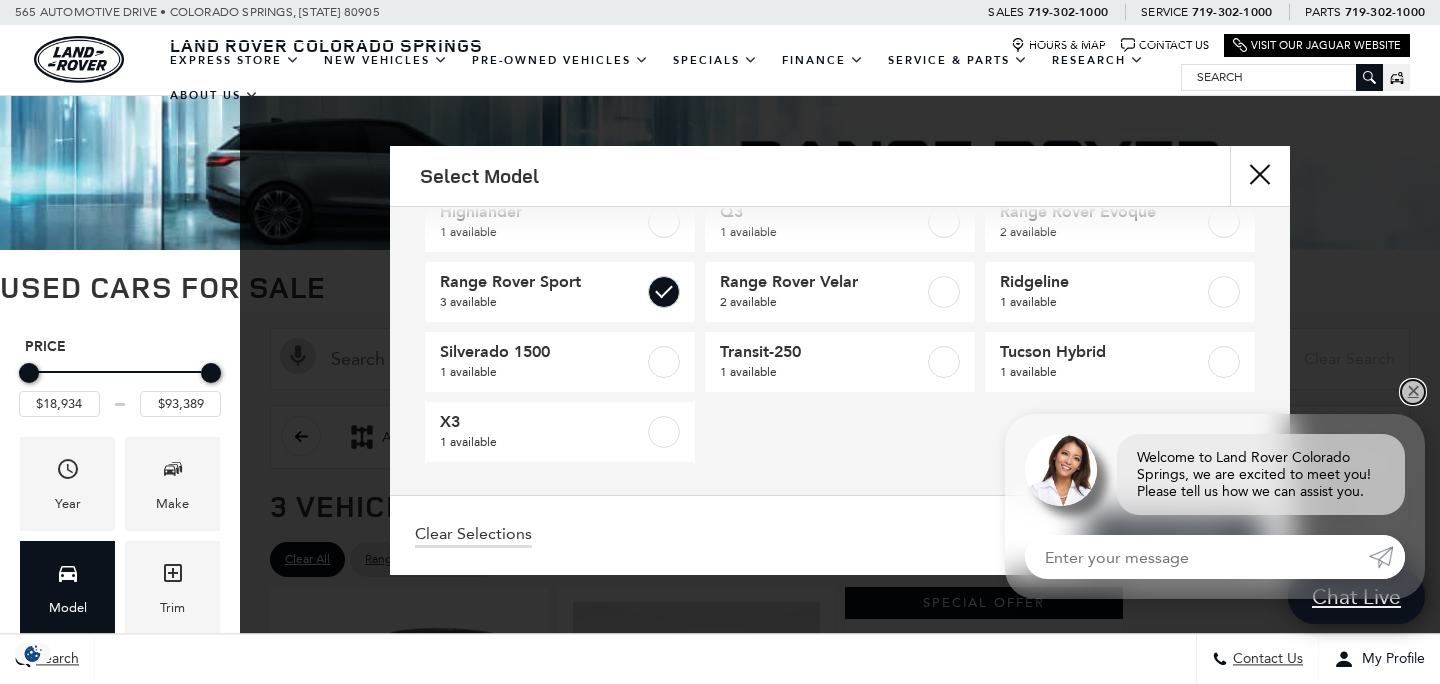 click on "✕" at bounding box center [1413, 392] 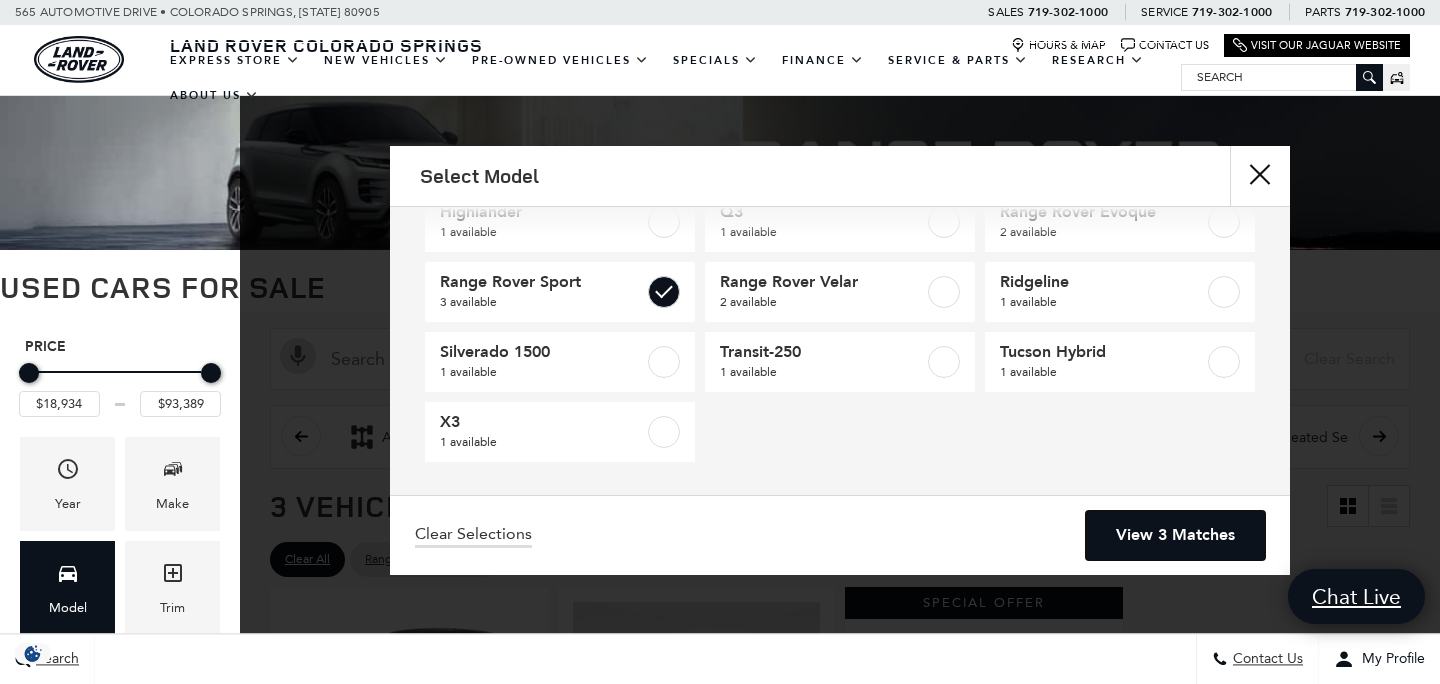 click on "View   3   Matches" at bounding box center [1175, 535] 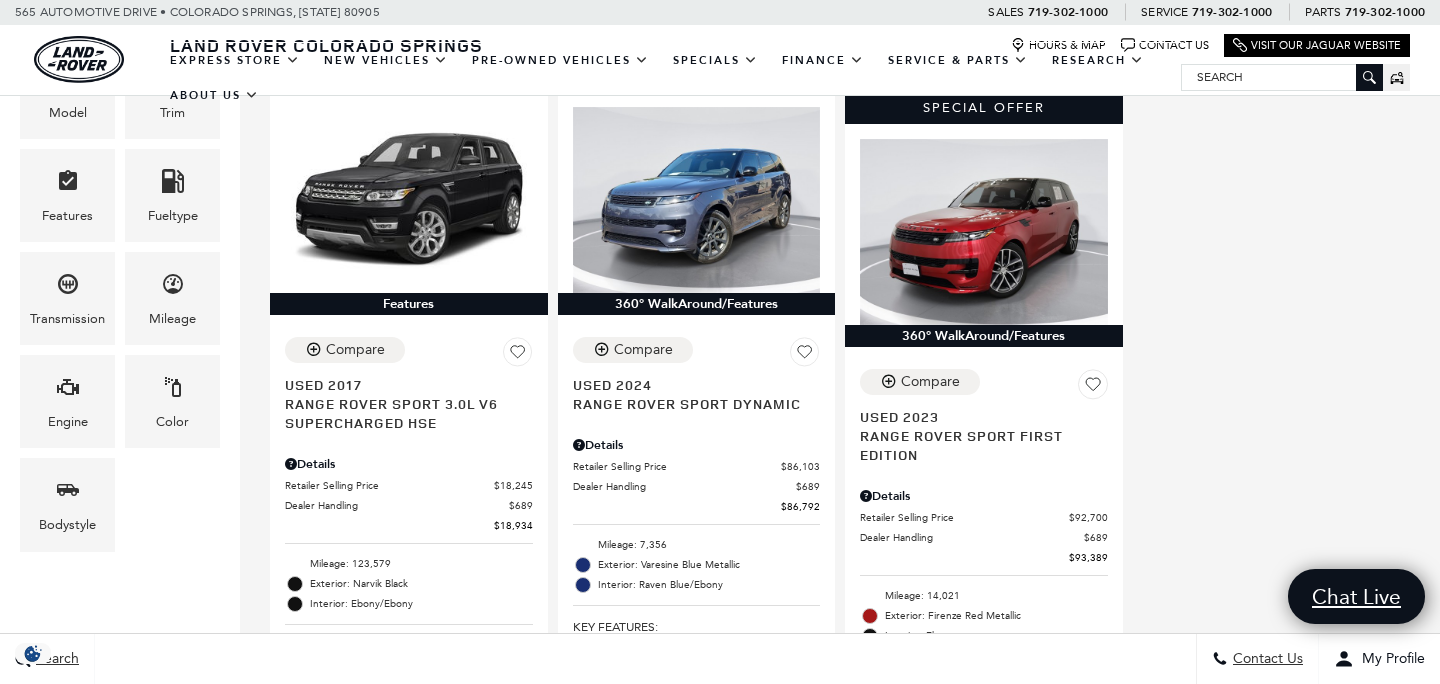 scroll, scrollTop: 498, scrollLeft: 0, axis: vertical 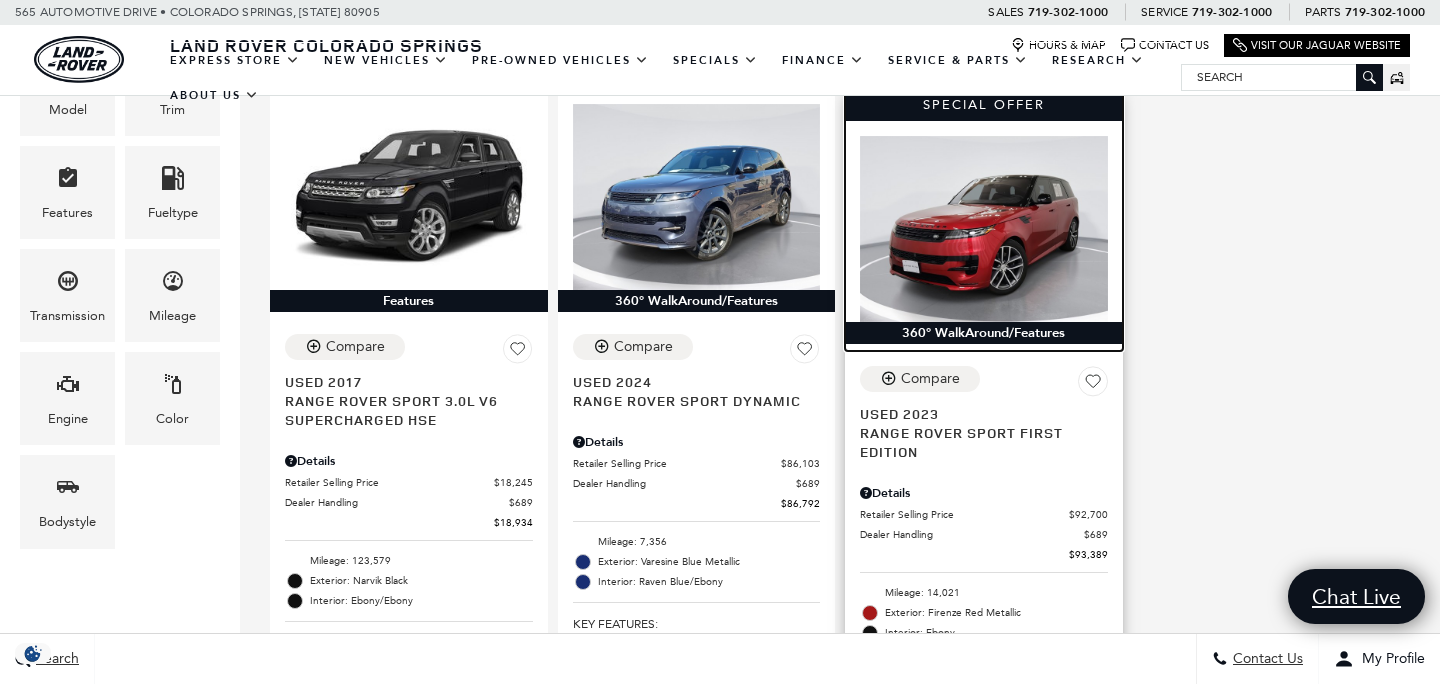 click at bounding box center [984, 229] 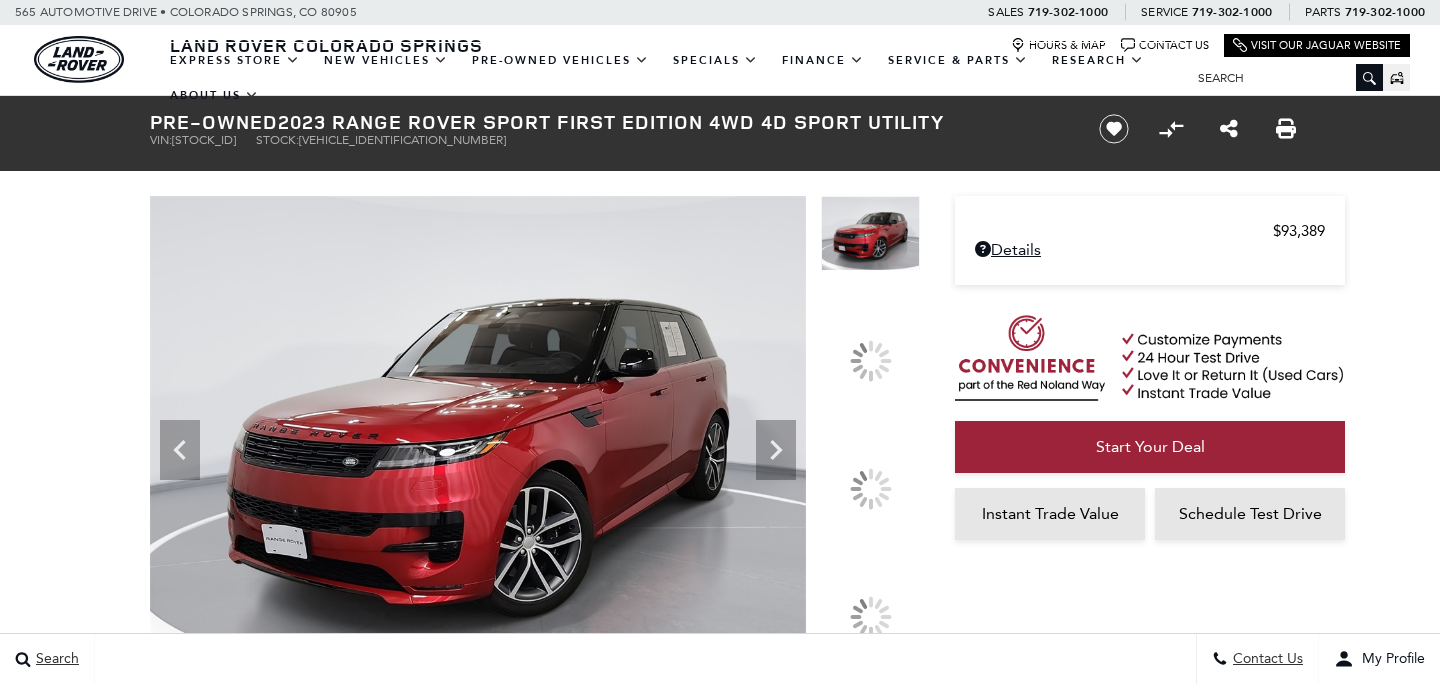 scroll, scrollTop: 0, scrollLeft: 0, axis: both 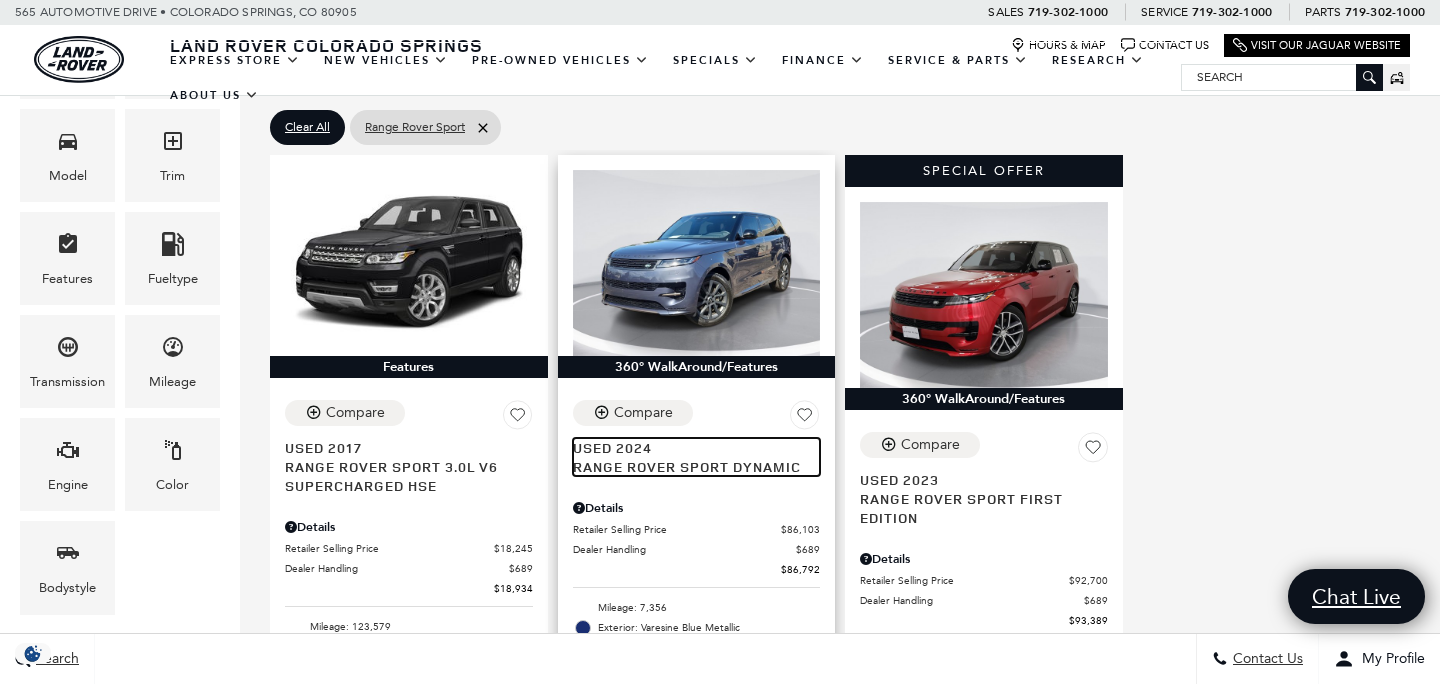 click on "Range Rover Sport Dynamic" at bounding box center (689, 466) 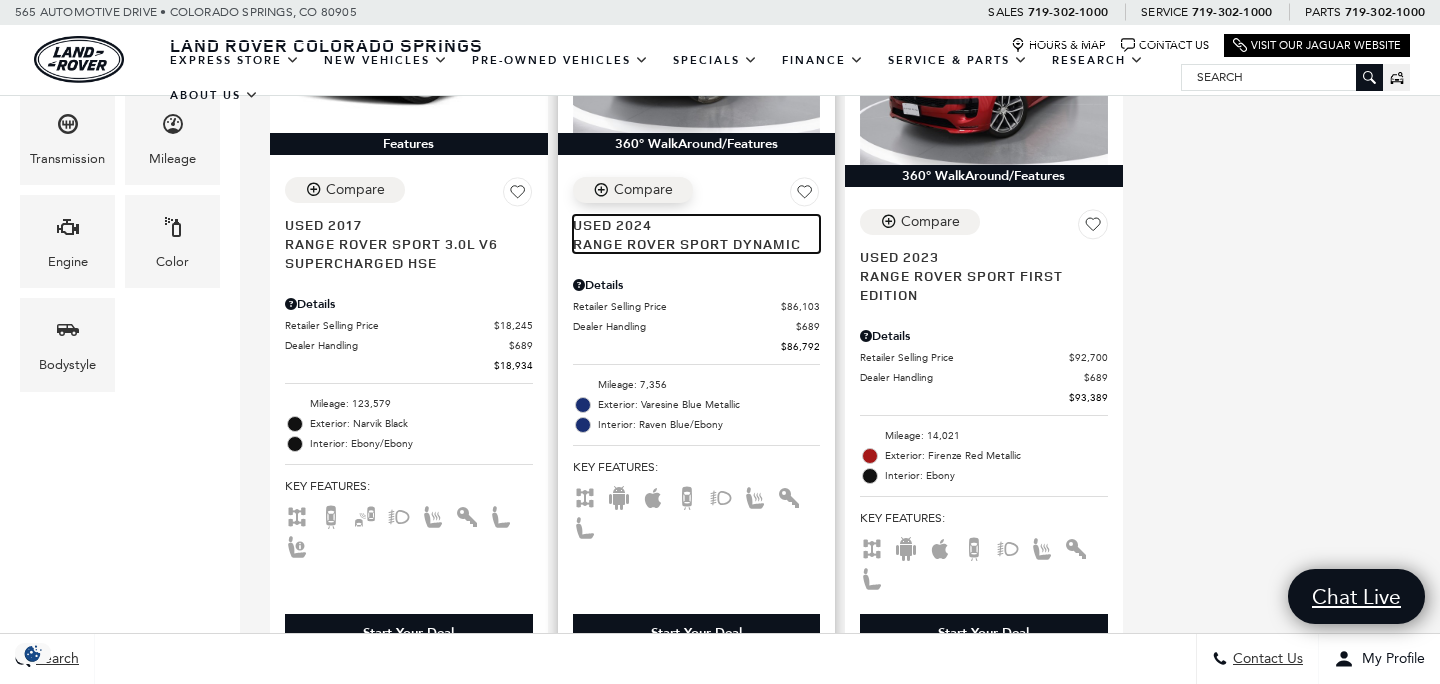 scroll, scrollTop: 659, scrollLeft: 0, axis: vertical 